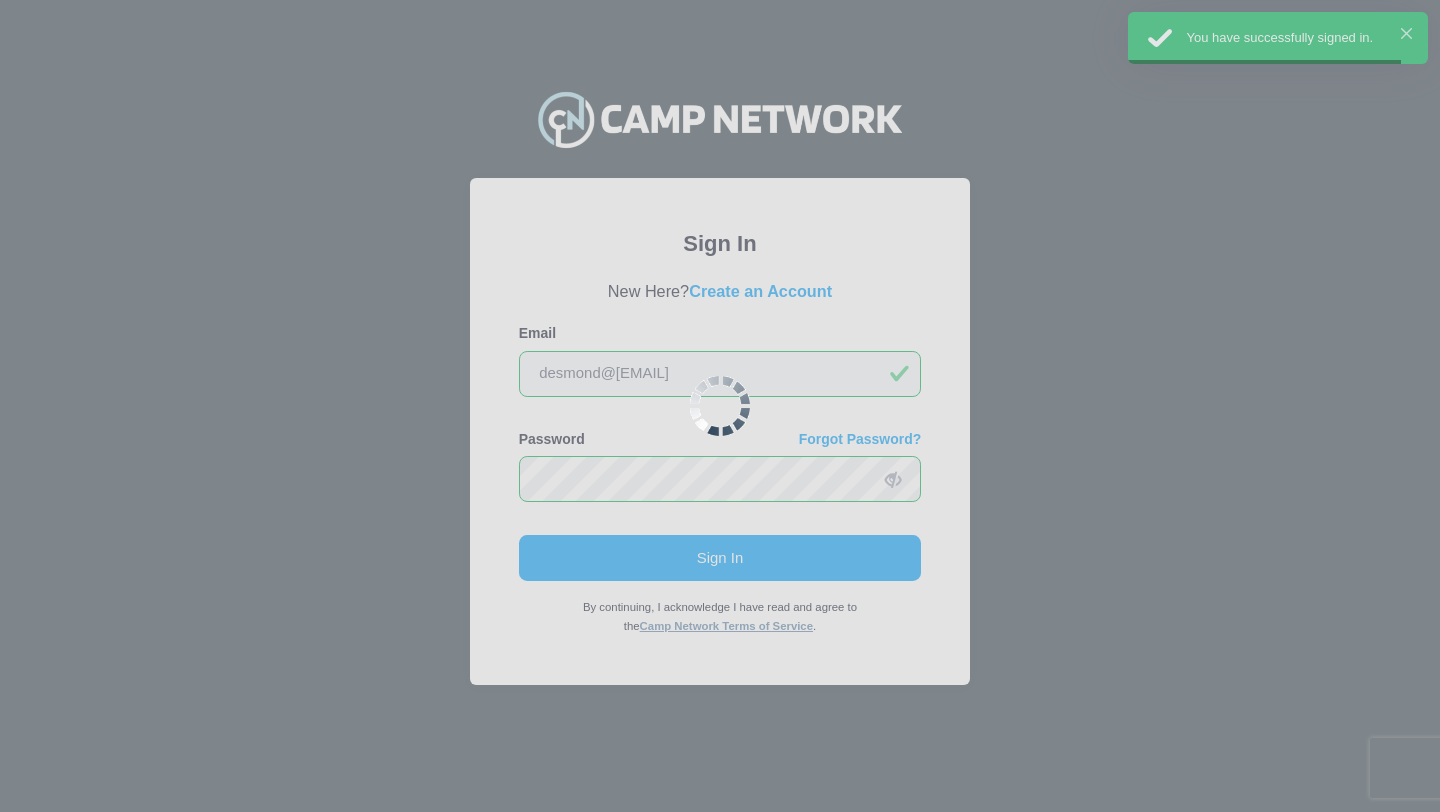 scroll, scrollTop: 0, scrollLeft: 0, axis: both 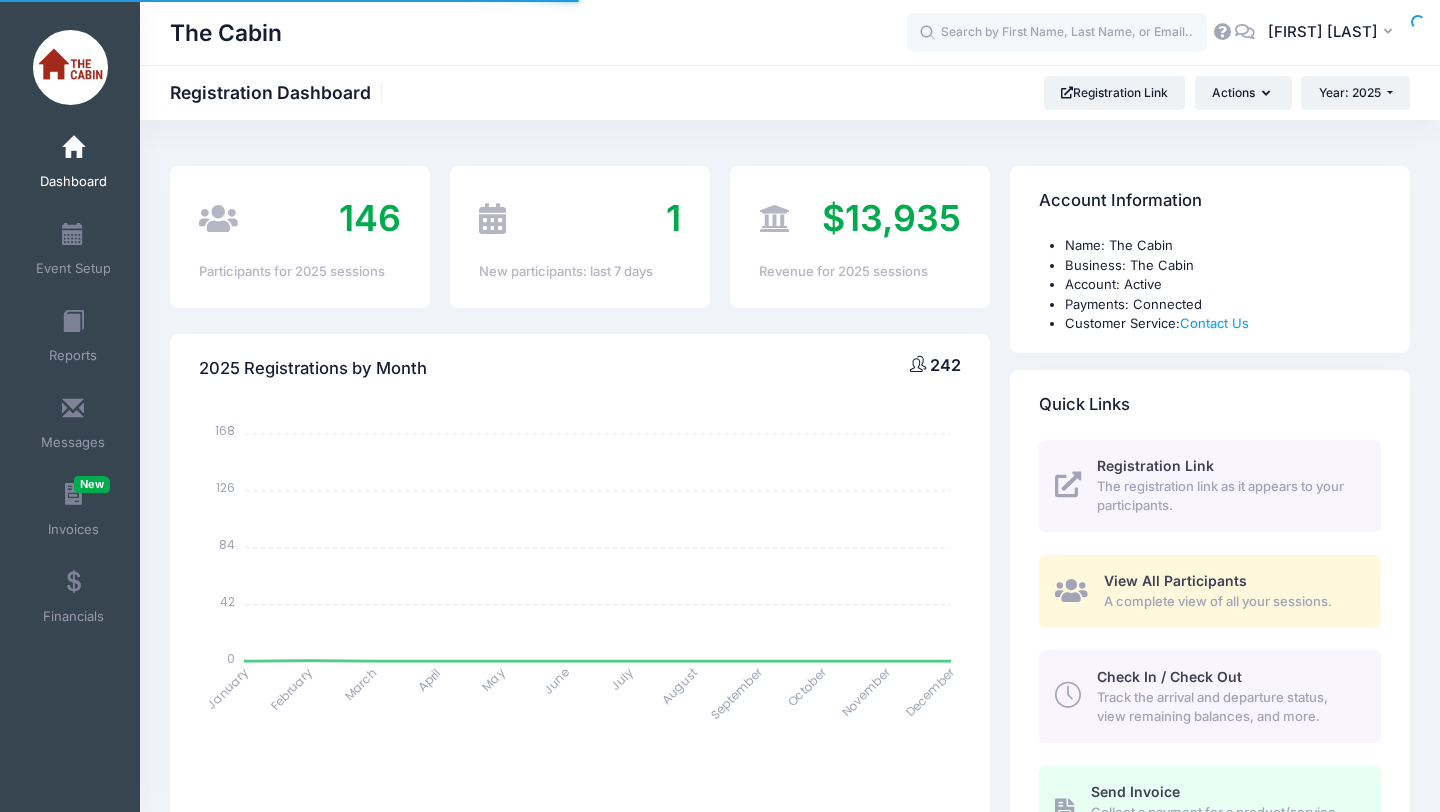 select 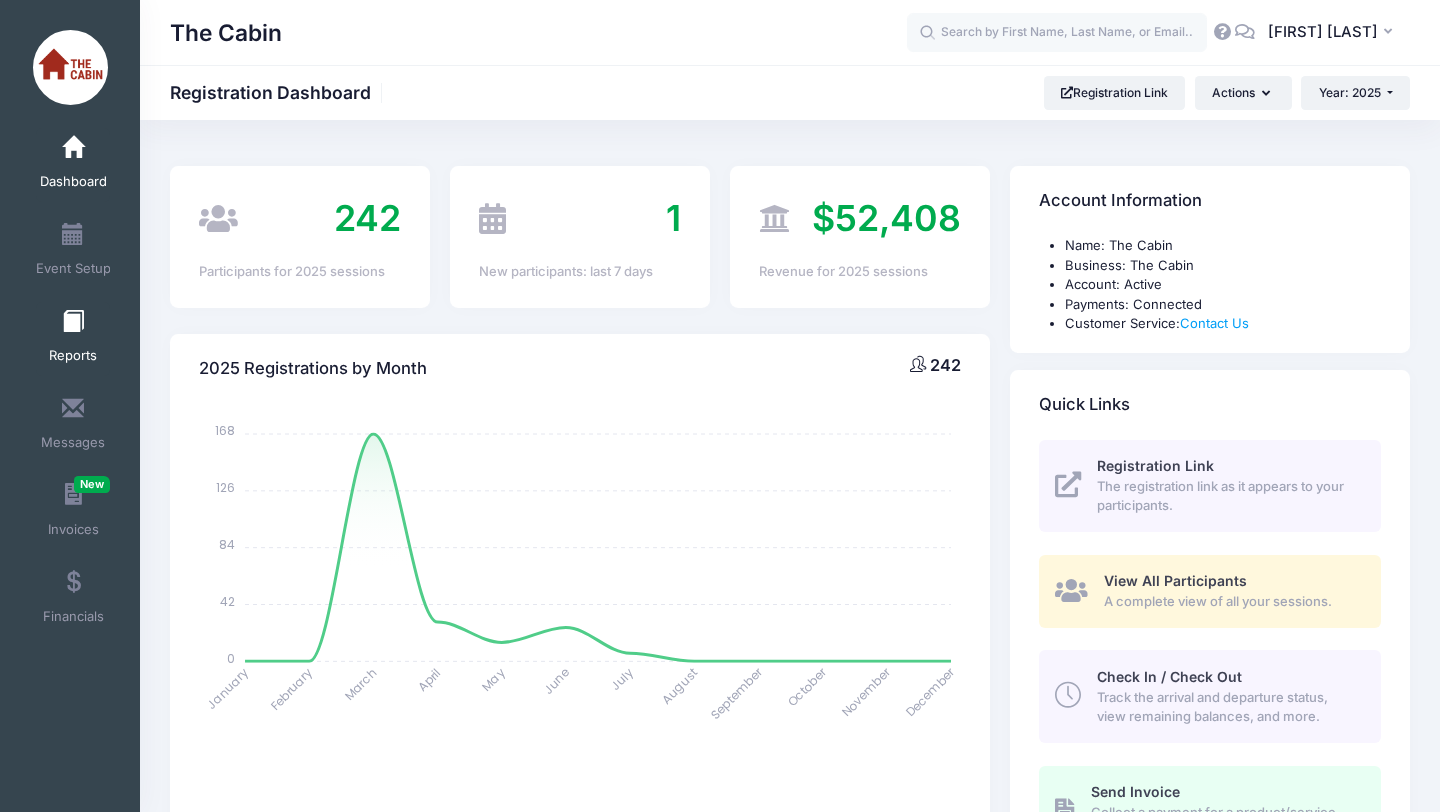 click at bounding box center [73, 322] 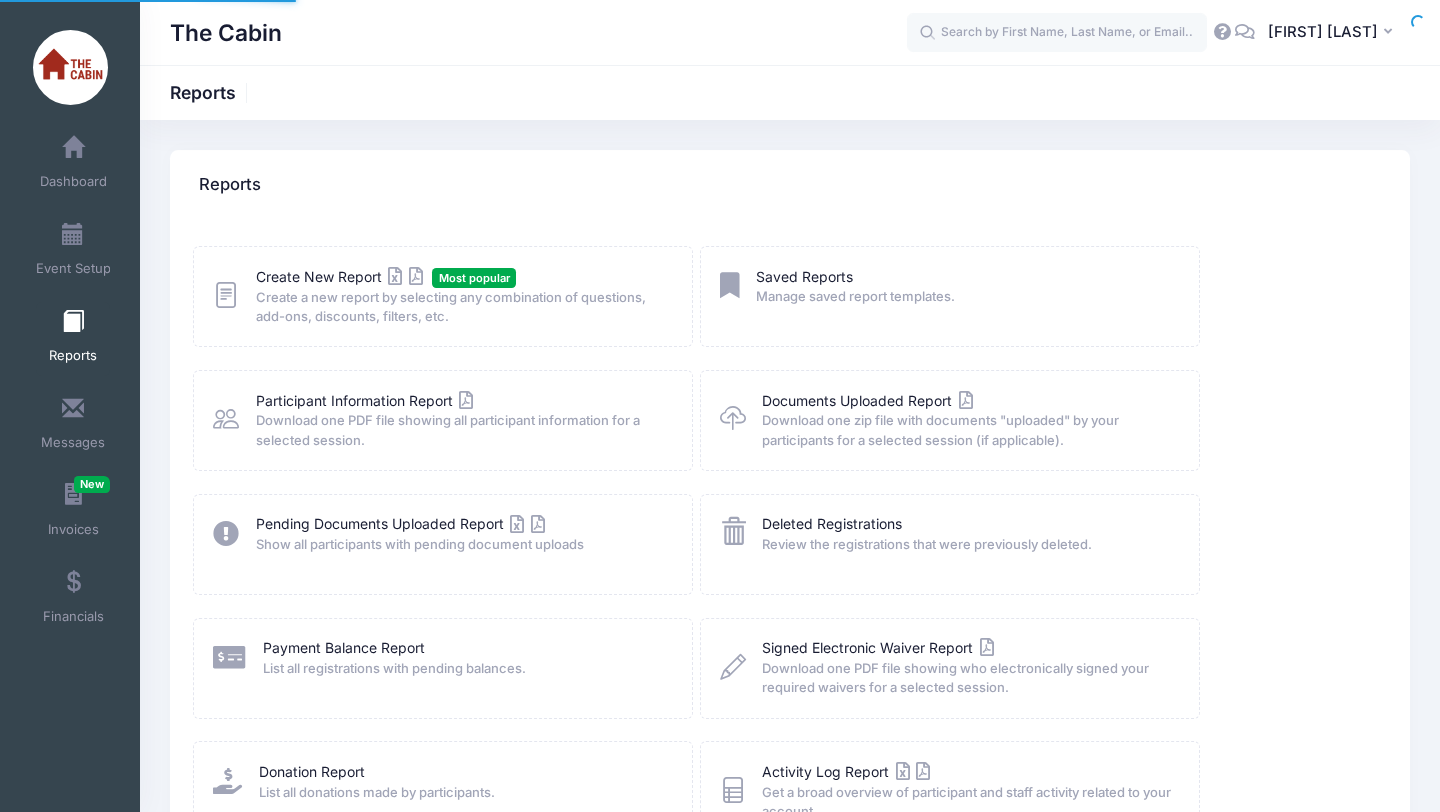 scroll, scrollTop: 0, scrollLeft: 0, axis: both 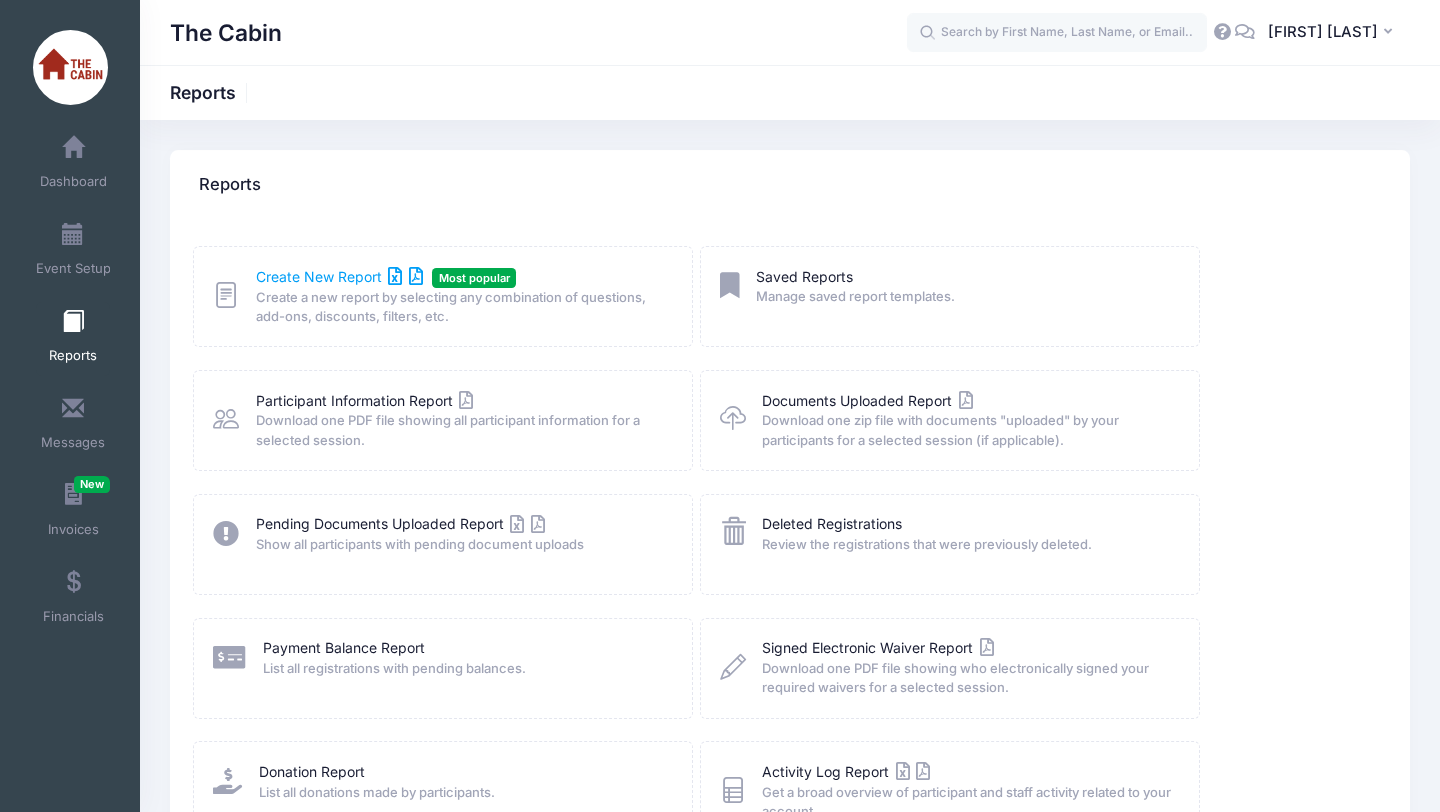 click on "Create New Report" at bounding box center [339, 276] 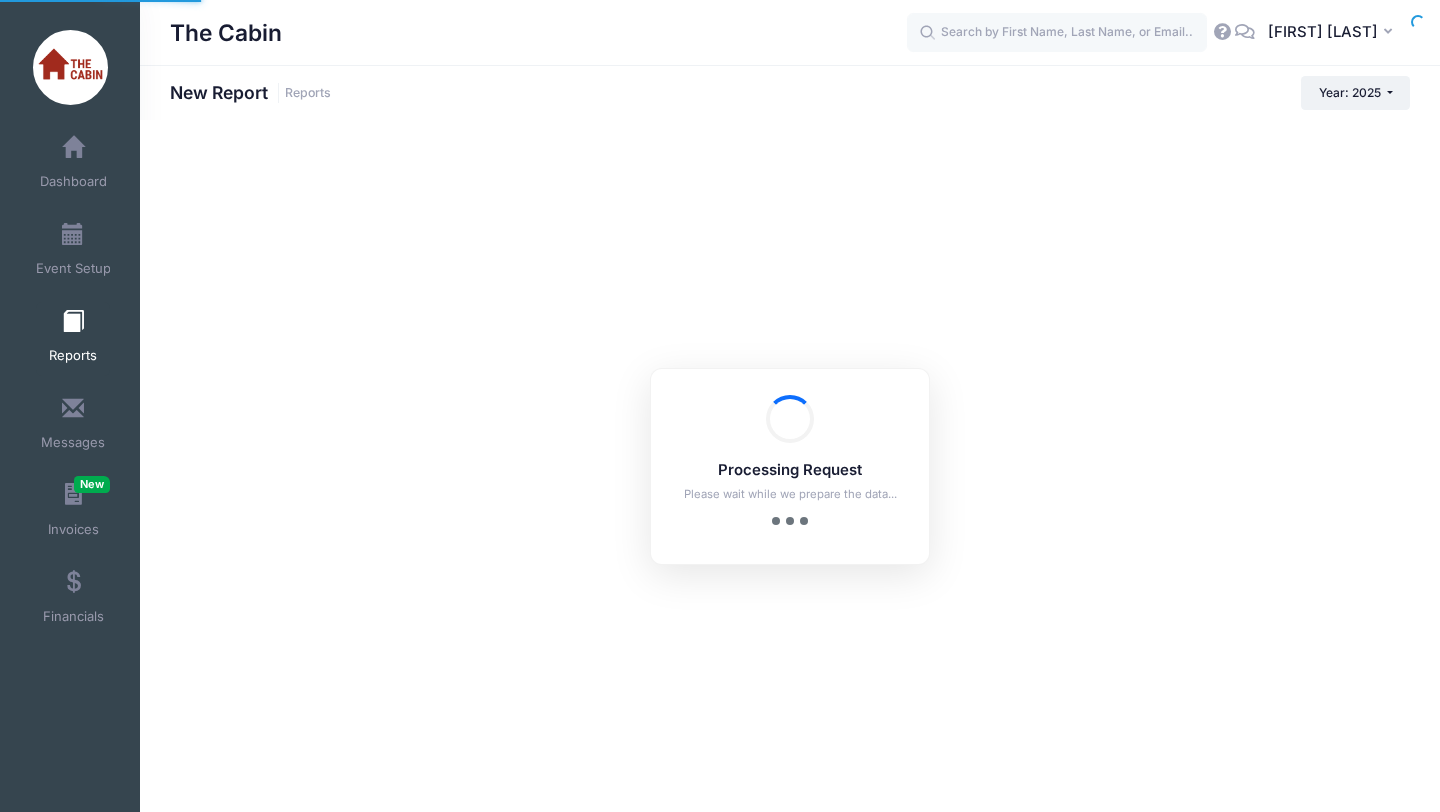 scroll, scrollTop: 0, scrollLeft: 0, axis: both 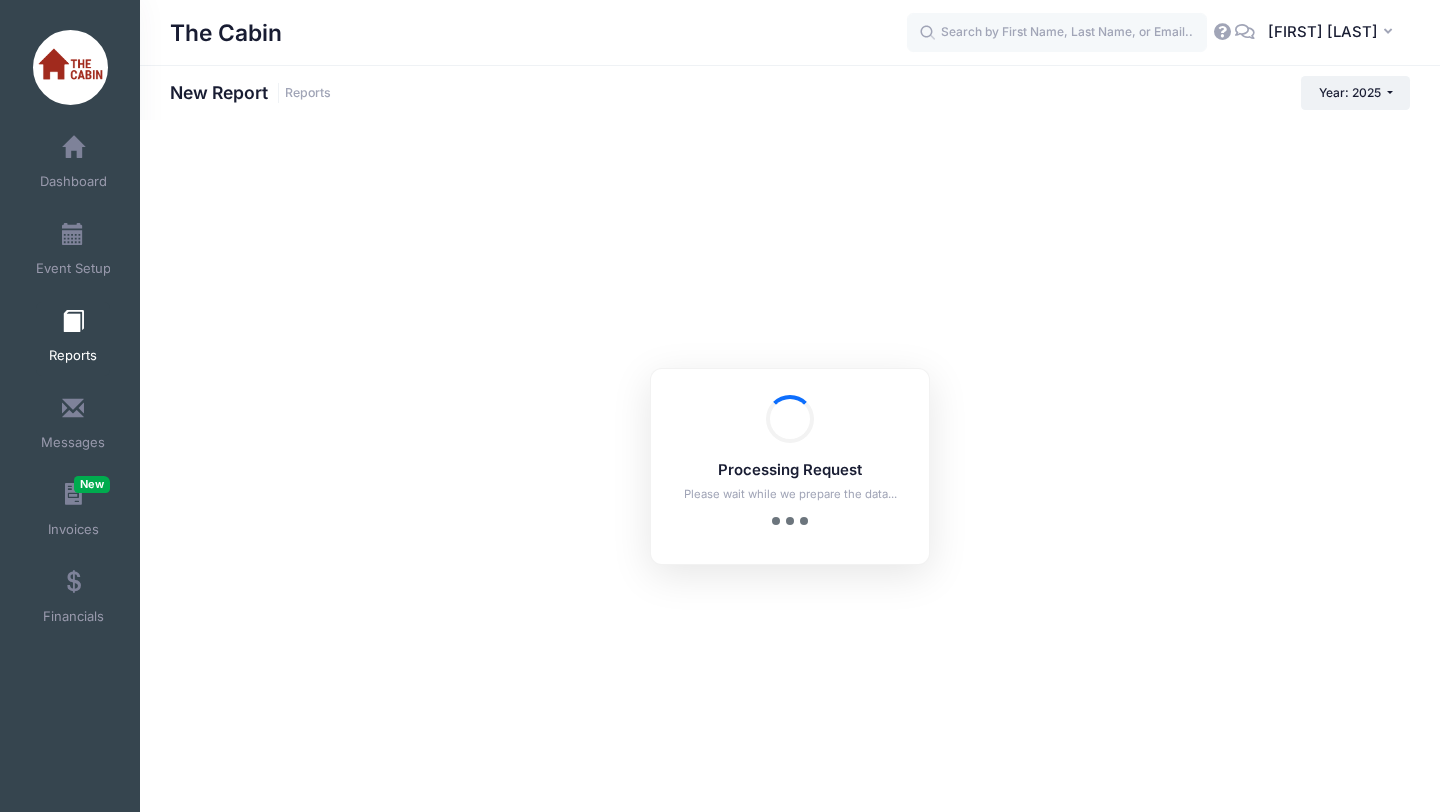 checkbox on "true" 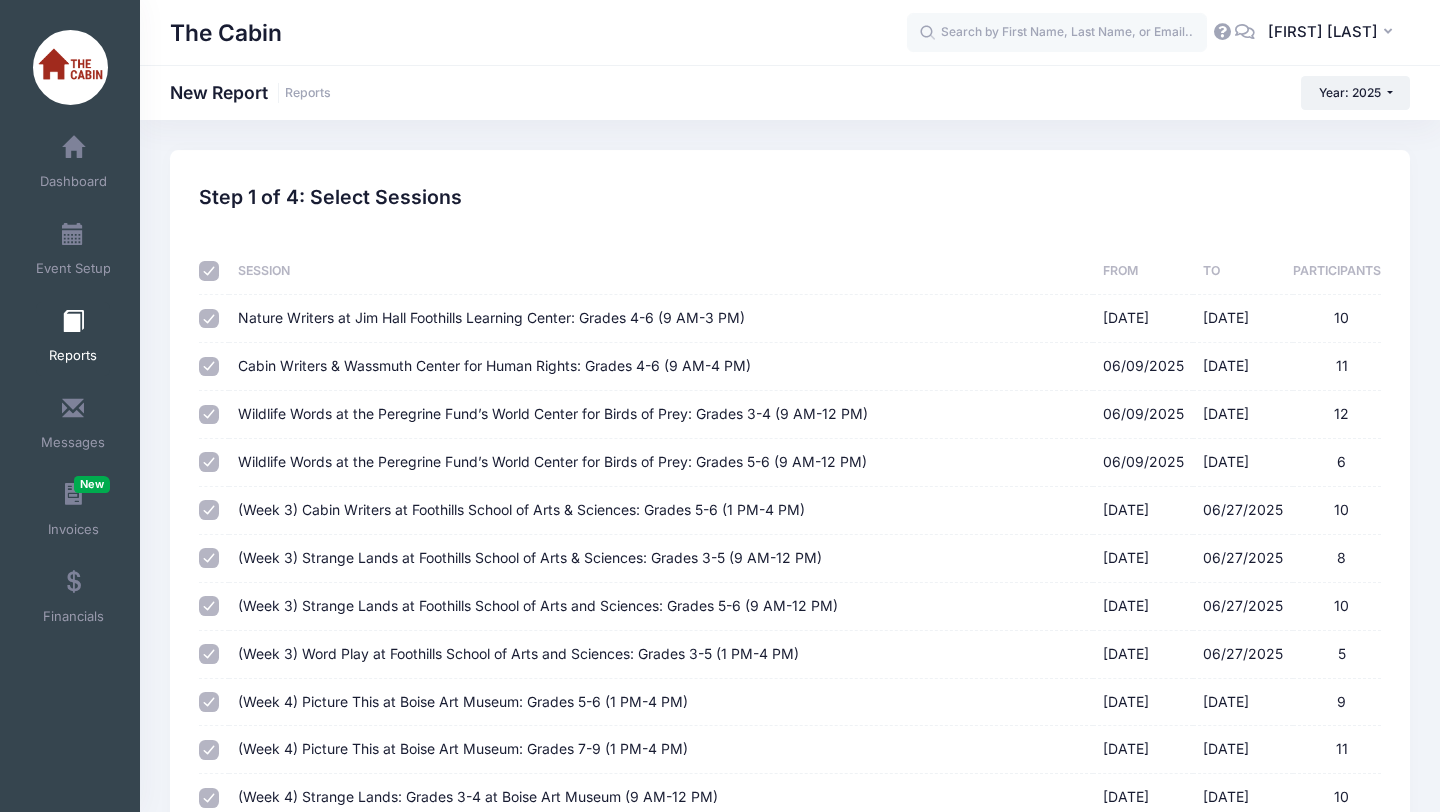click at bounding box center [209, 271] 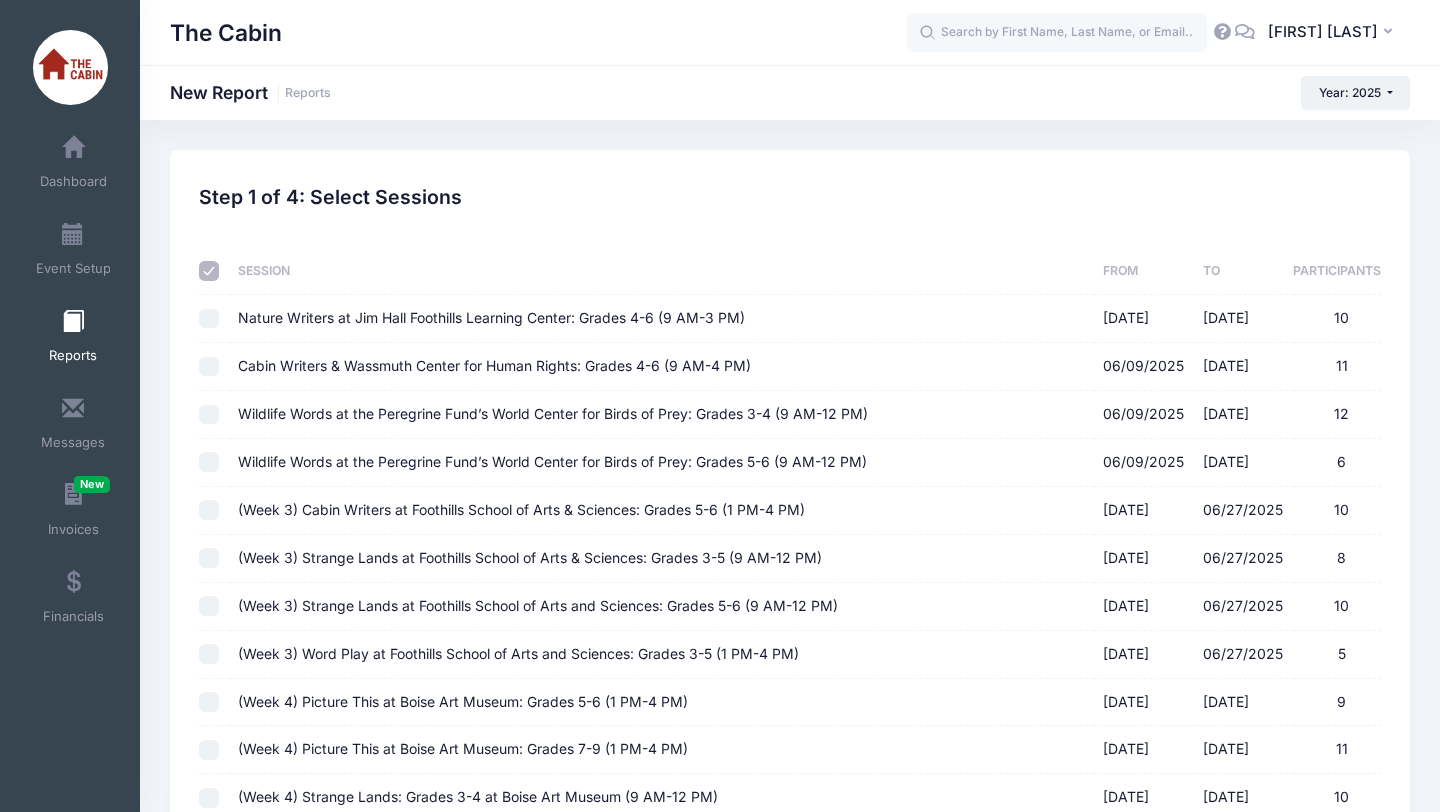 checkbox on "false" 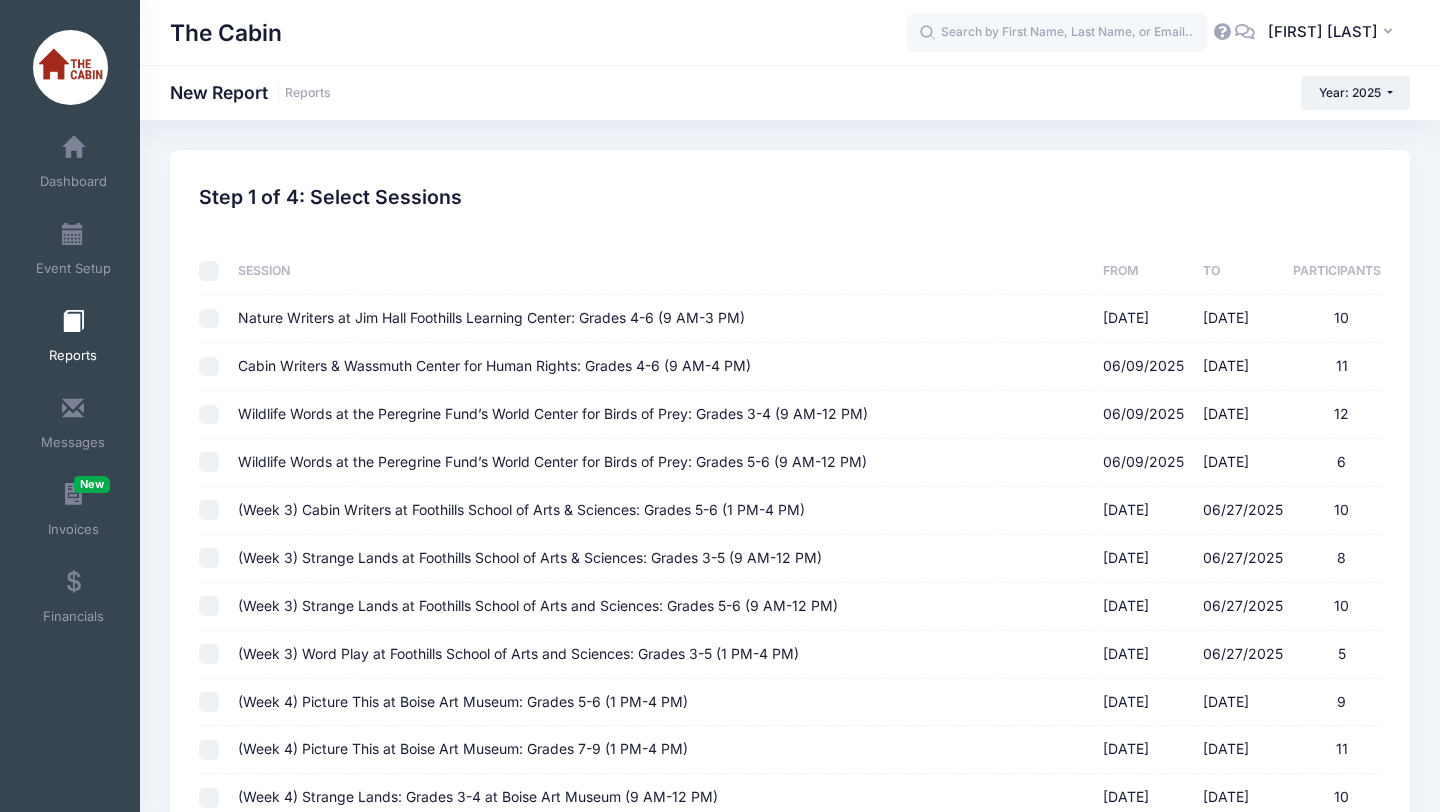 checkbox on "false" 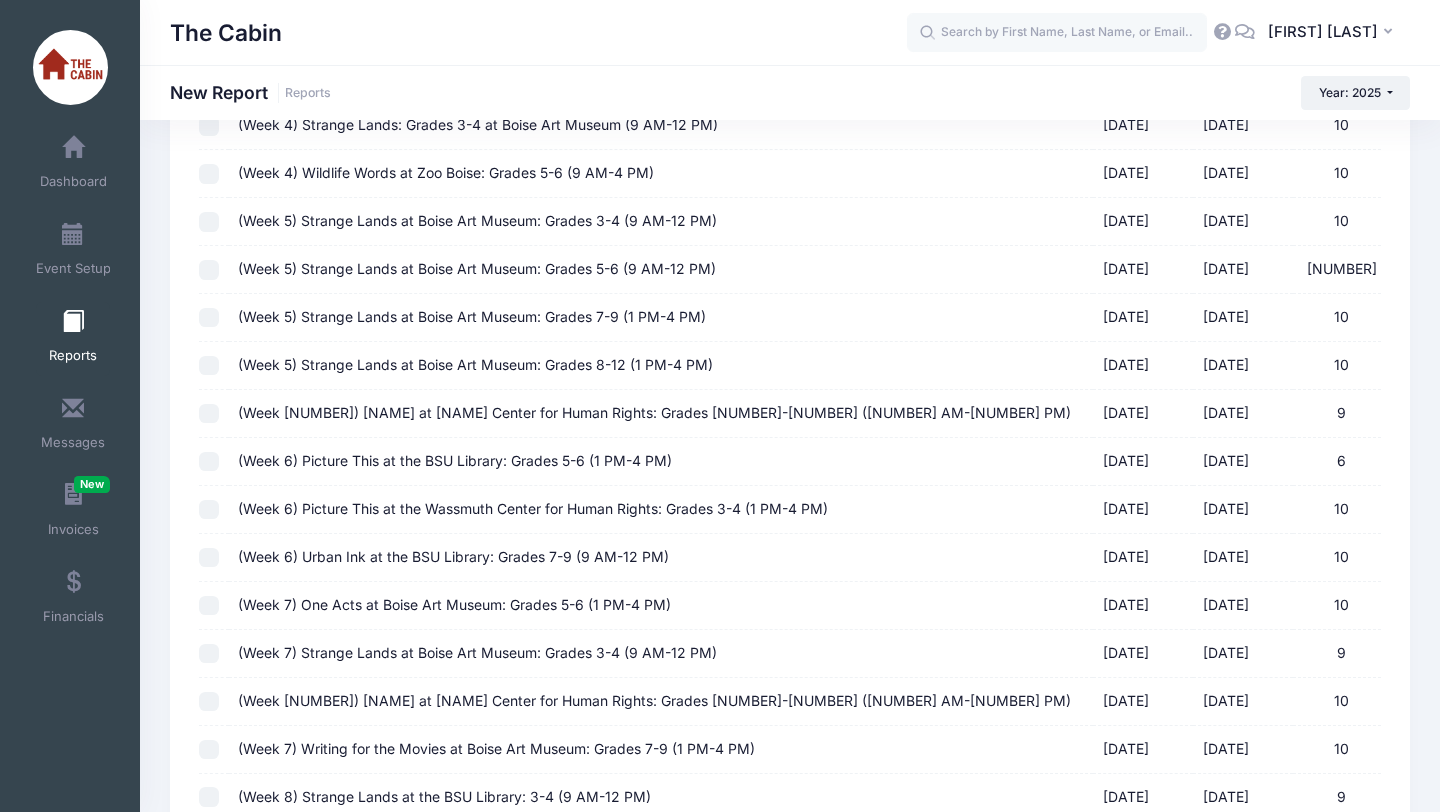 scroll, scrollTop: 680, scrollLeft: 0, axis: vertical 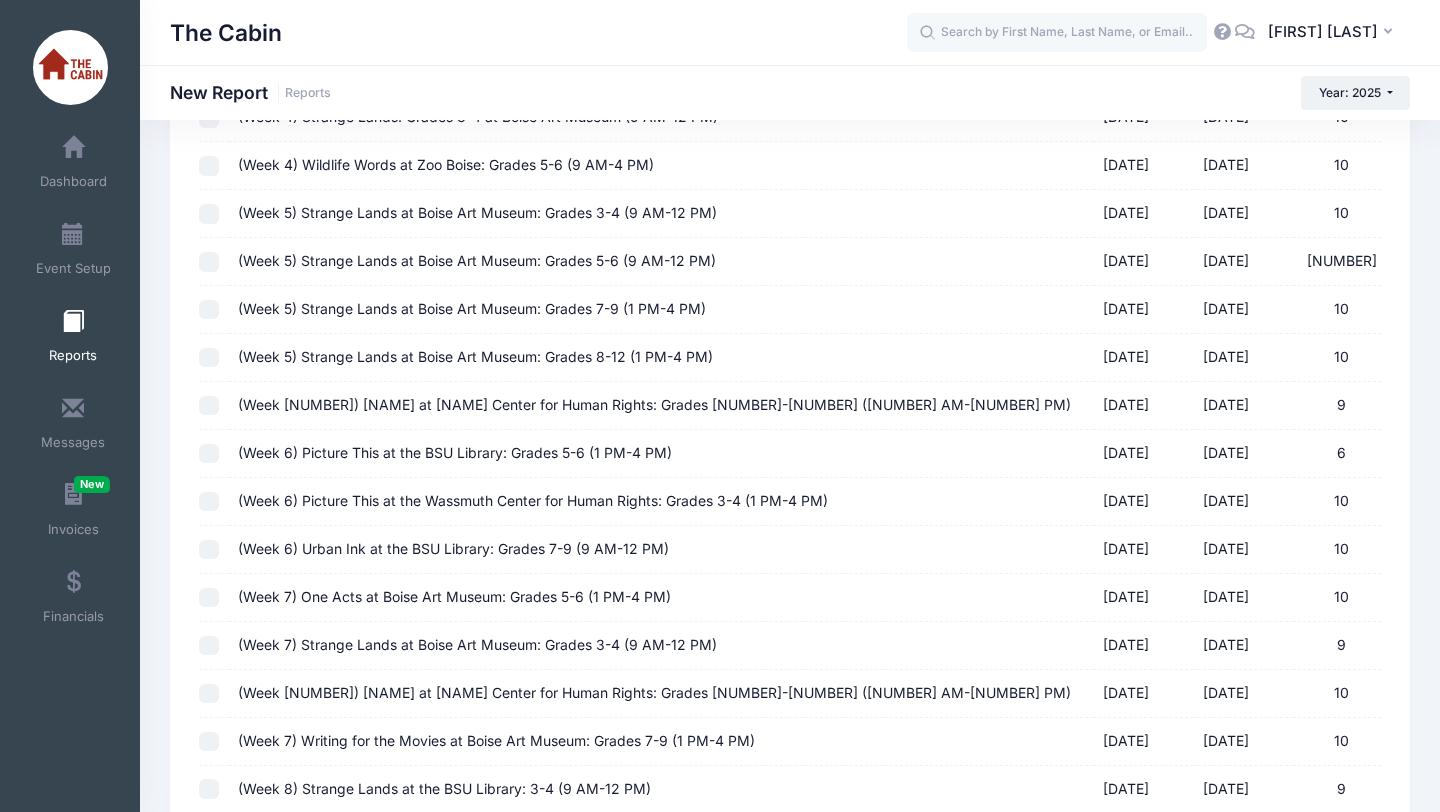 click on "(Week 6) Picture This at the BSU Library: Grades 5-6 (1 PM-4 PM) [DATE] - [DATE]  6" at bounding box center (209, 454) 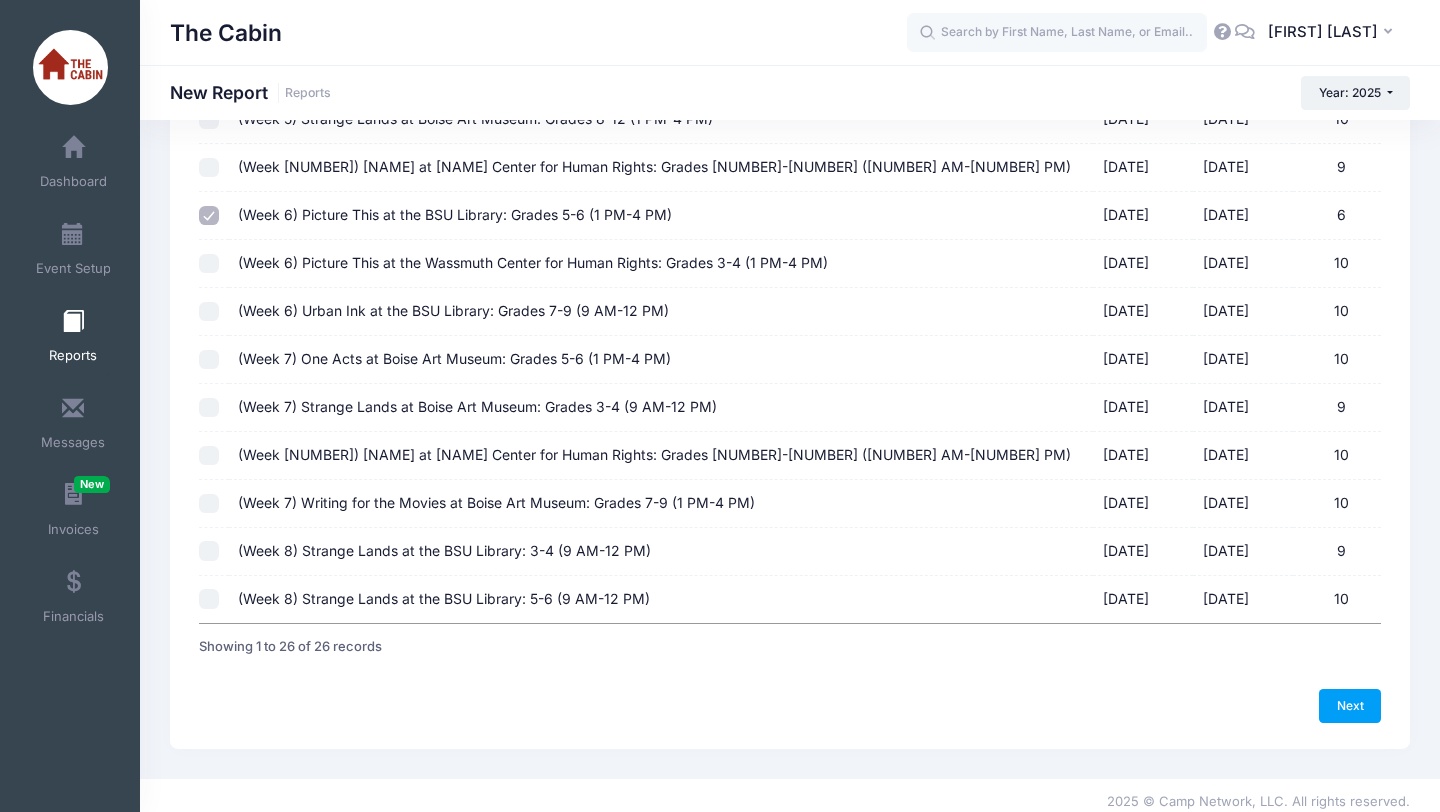 scroll, scrollTop: 930, scrollLeft: 0, axis: vertical 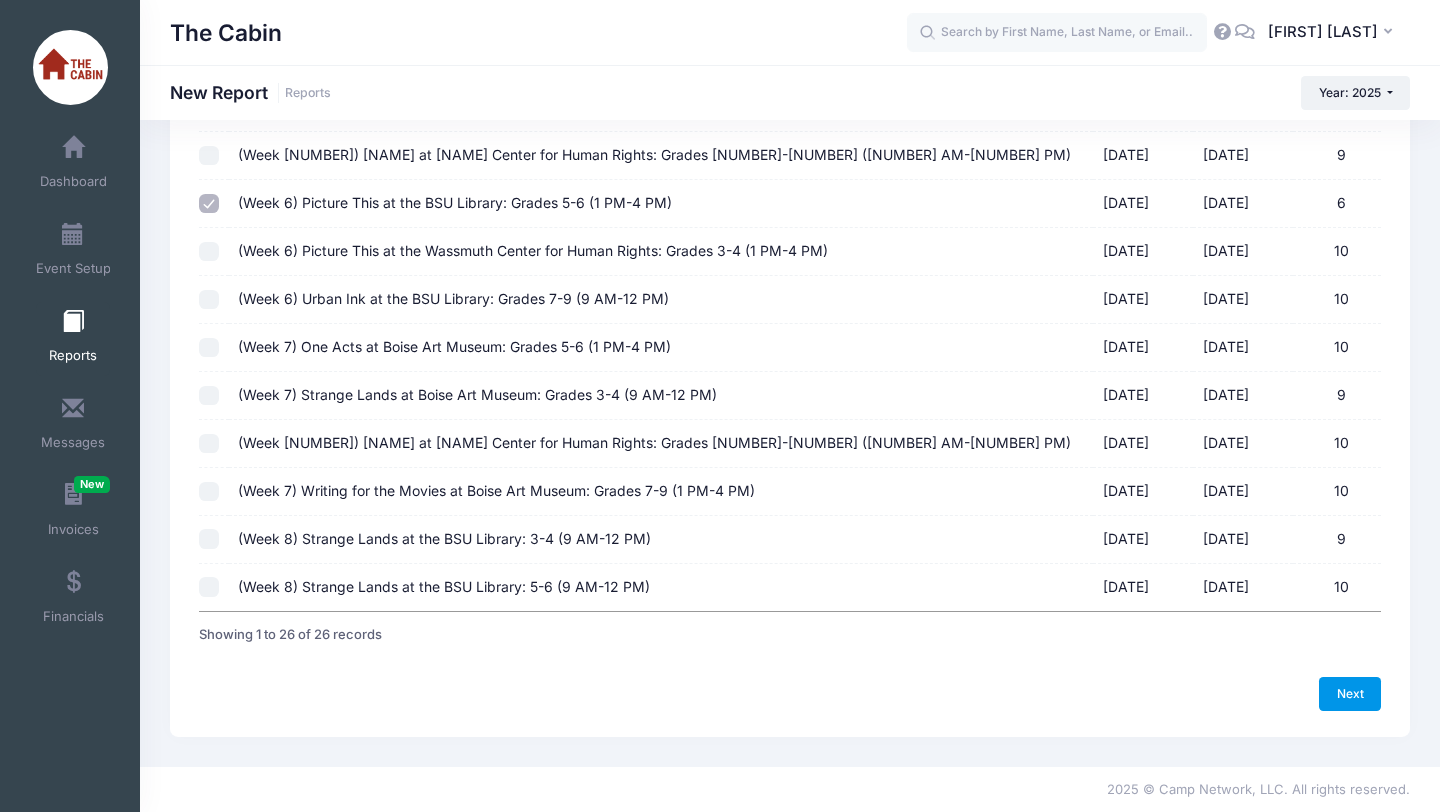click on "Next" at bounding box center [1350, 694] 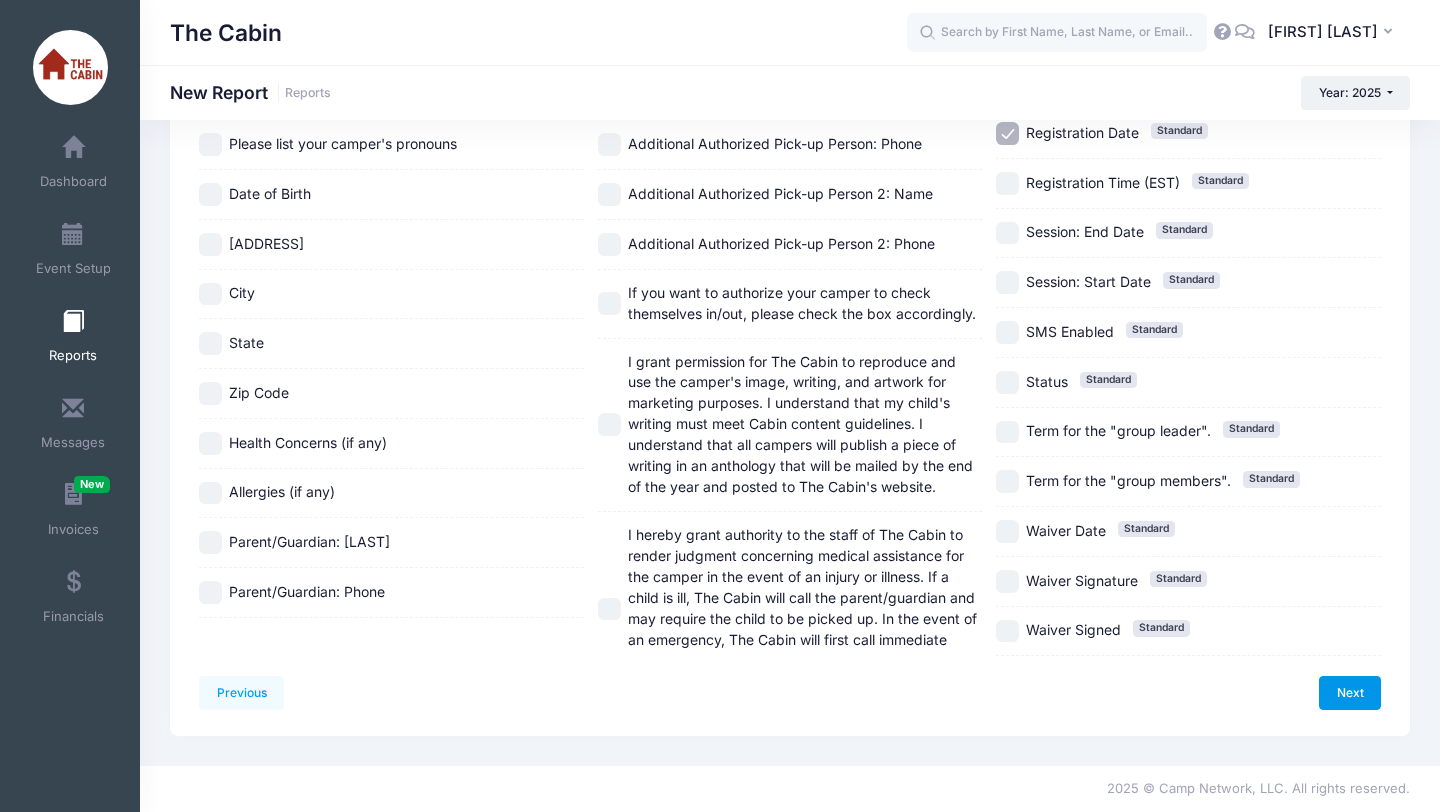 scroll, scrollTop: 0, scrollLeft: 0, axis: both 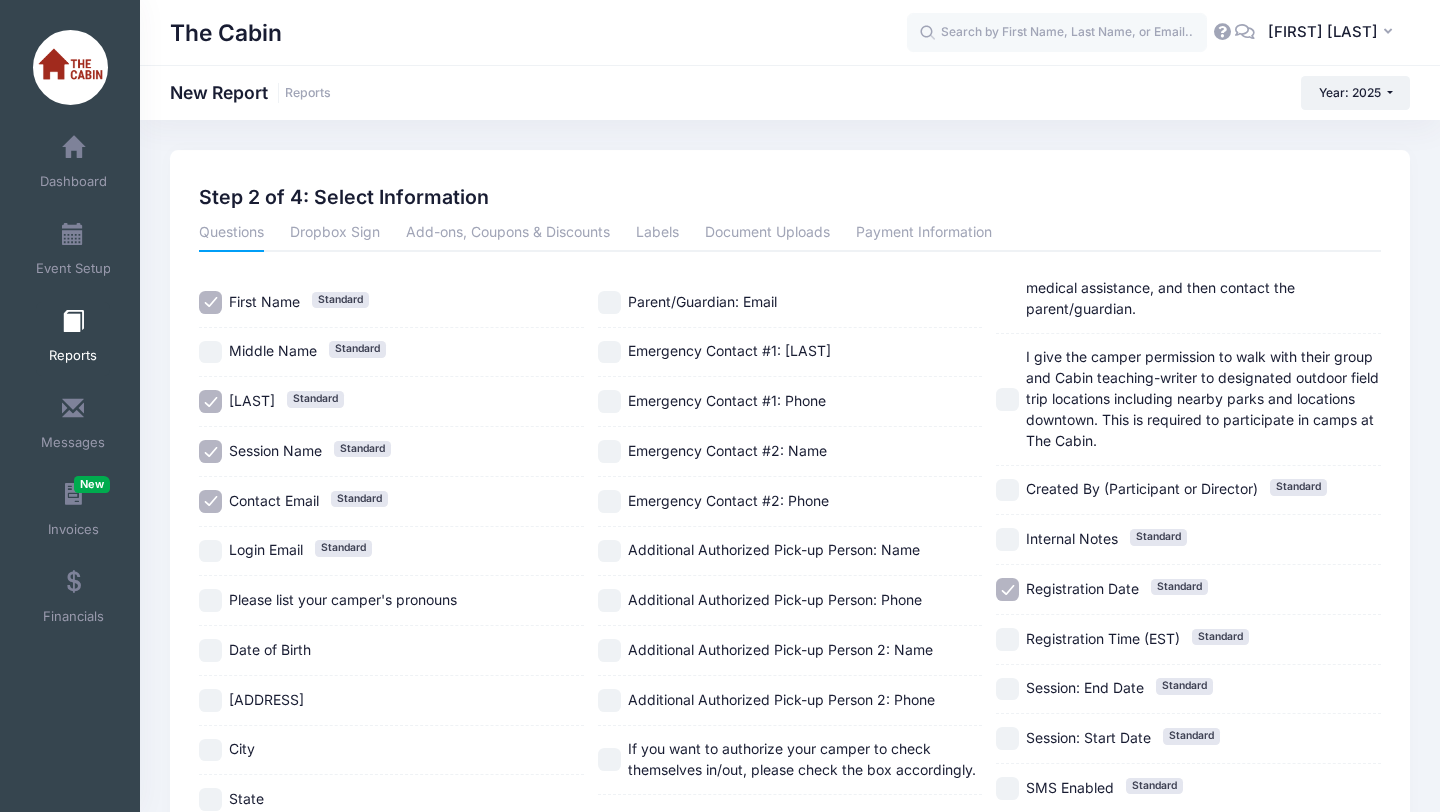 click on "Session Name Standard" at bounding box center (210, 451) 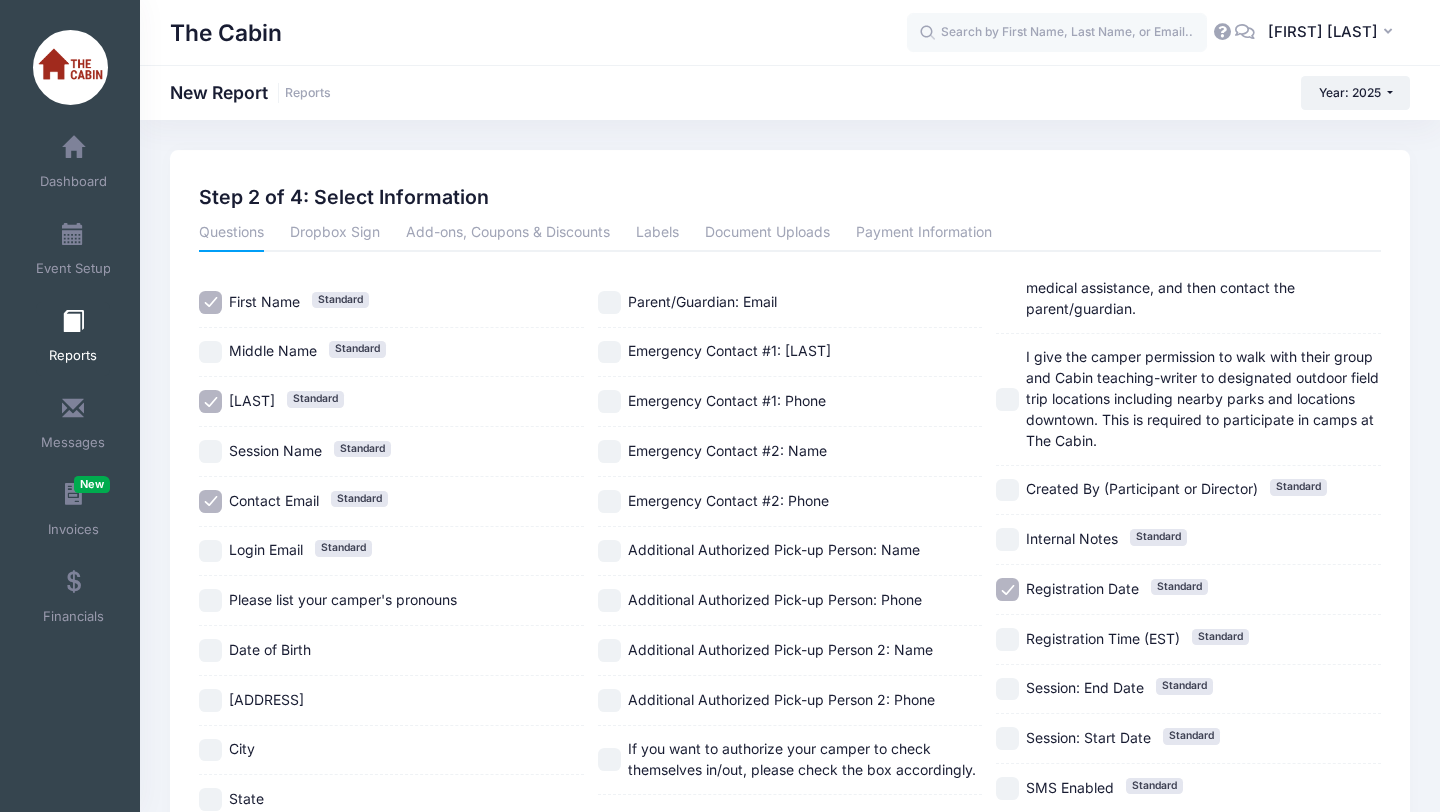click on "Contact Email Standard" at bounding box center [210, 501] 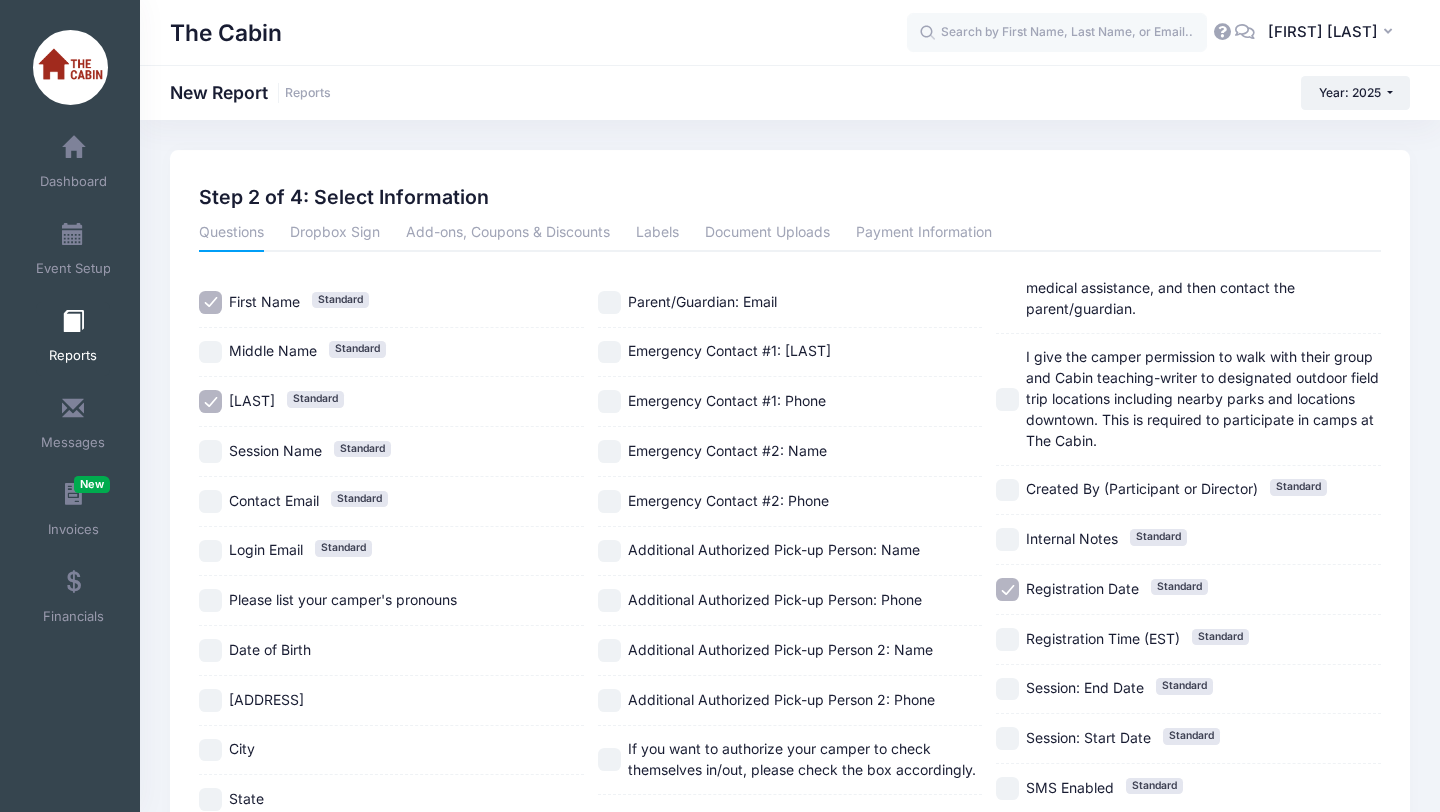 click on "Registration Date Standard" at bounding box center [1007, 589] 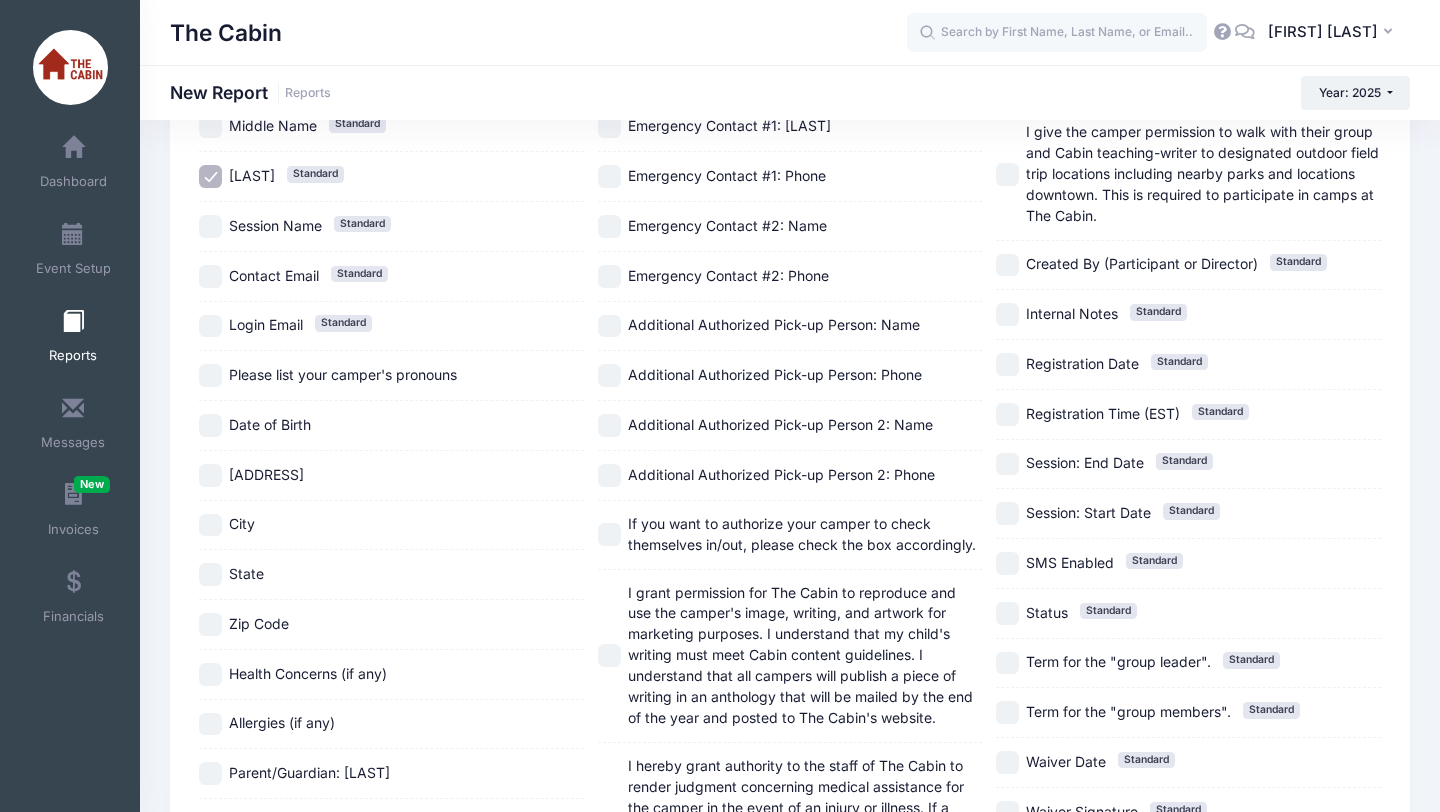 scroll, scrollTop: 280, scrollLeft: 0, axis: vertical 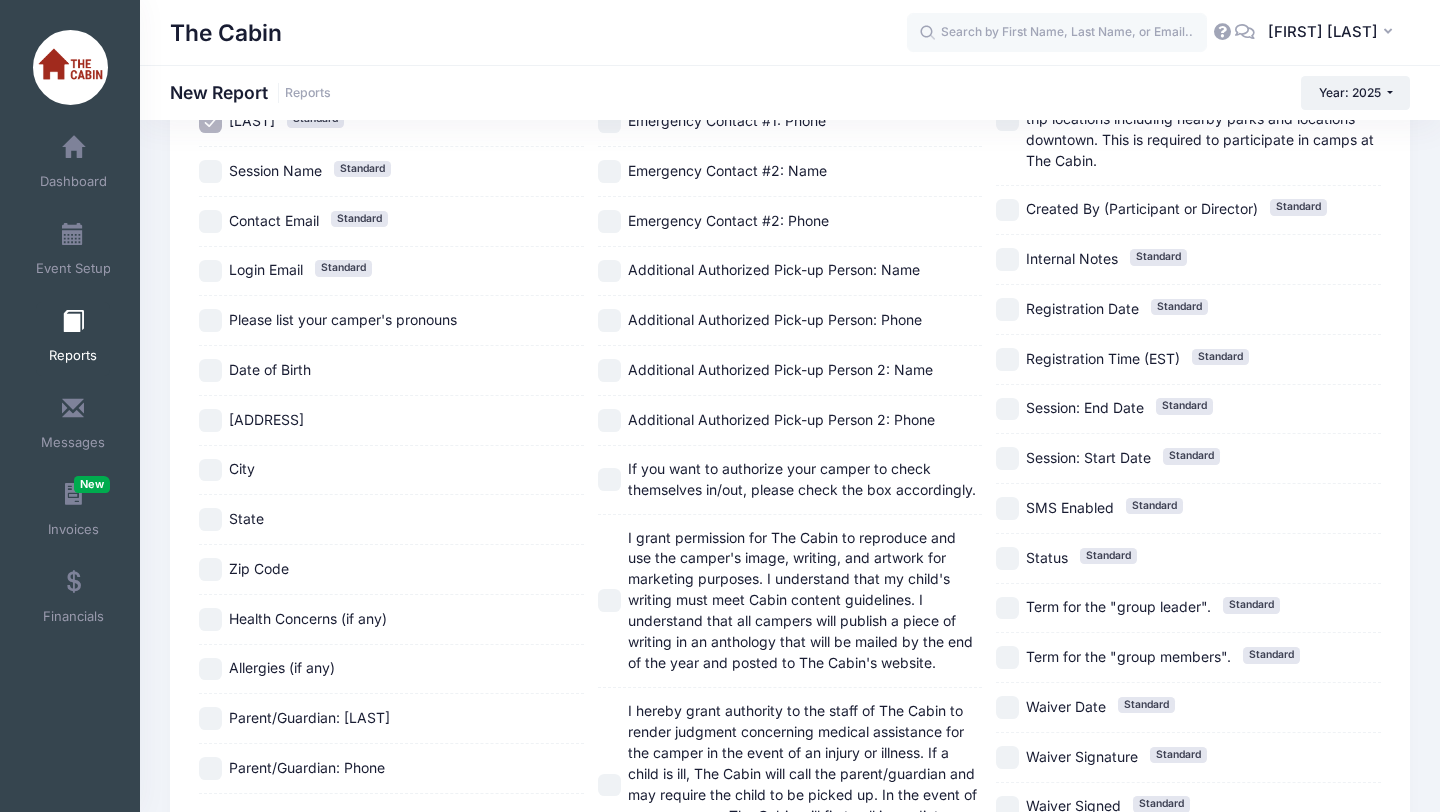 click on "[ADDRESS]" at bounding box center (210, 420) 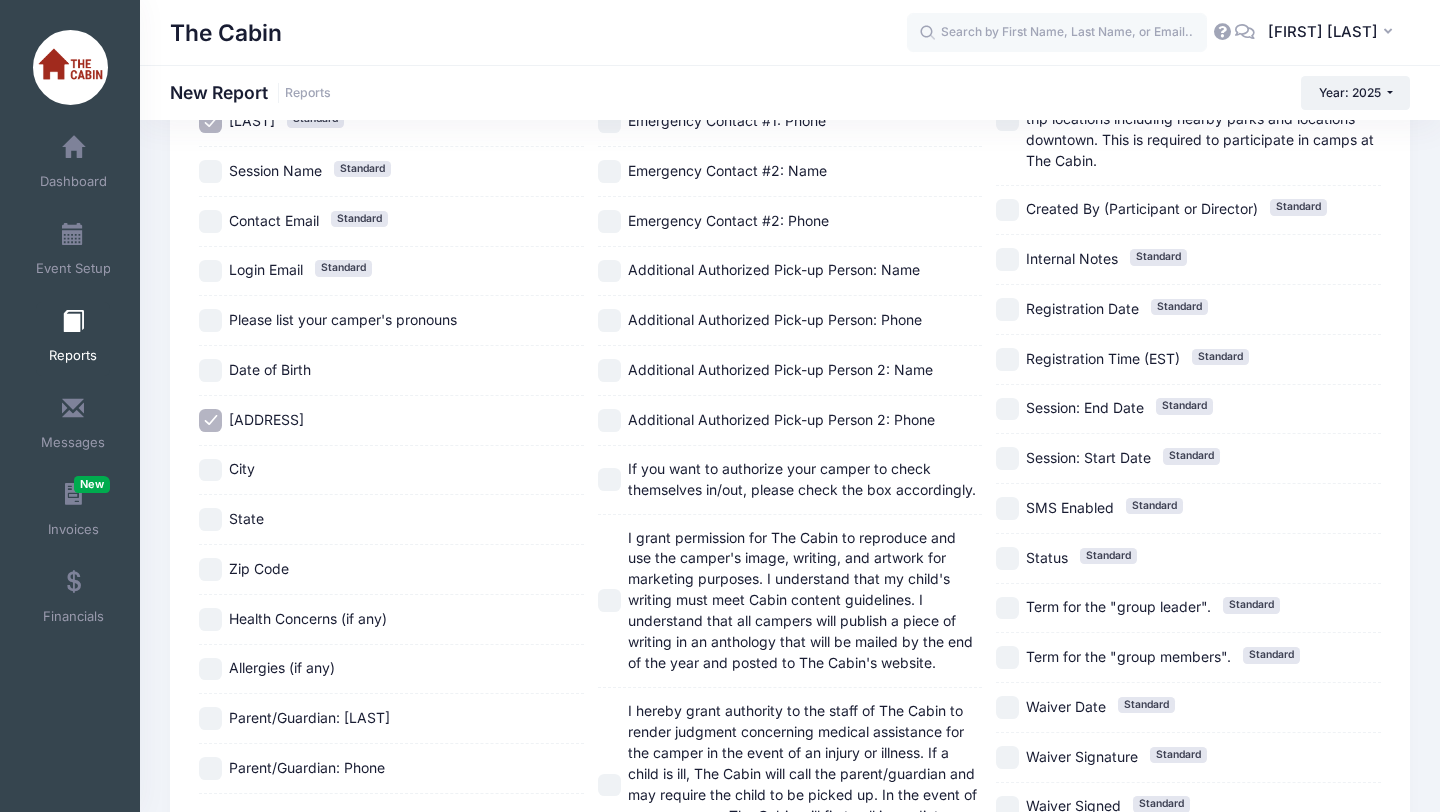click on "City" at bounding box center [210, 470] 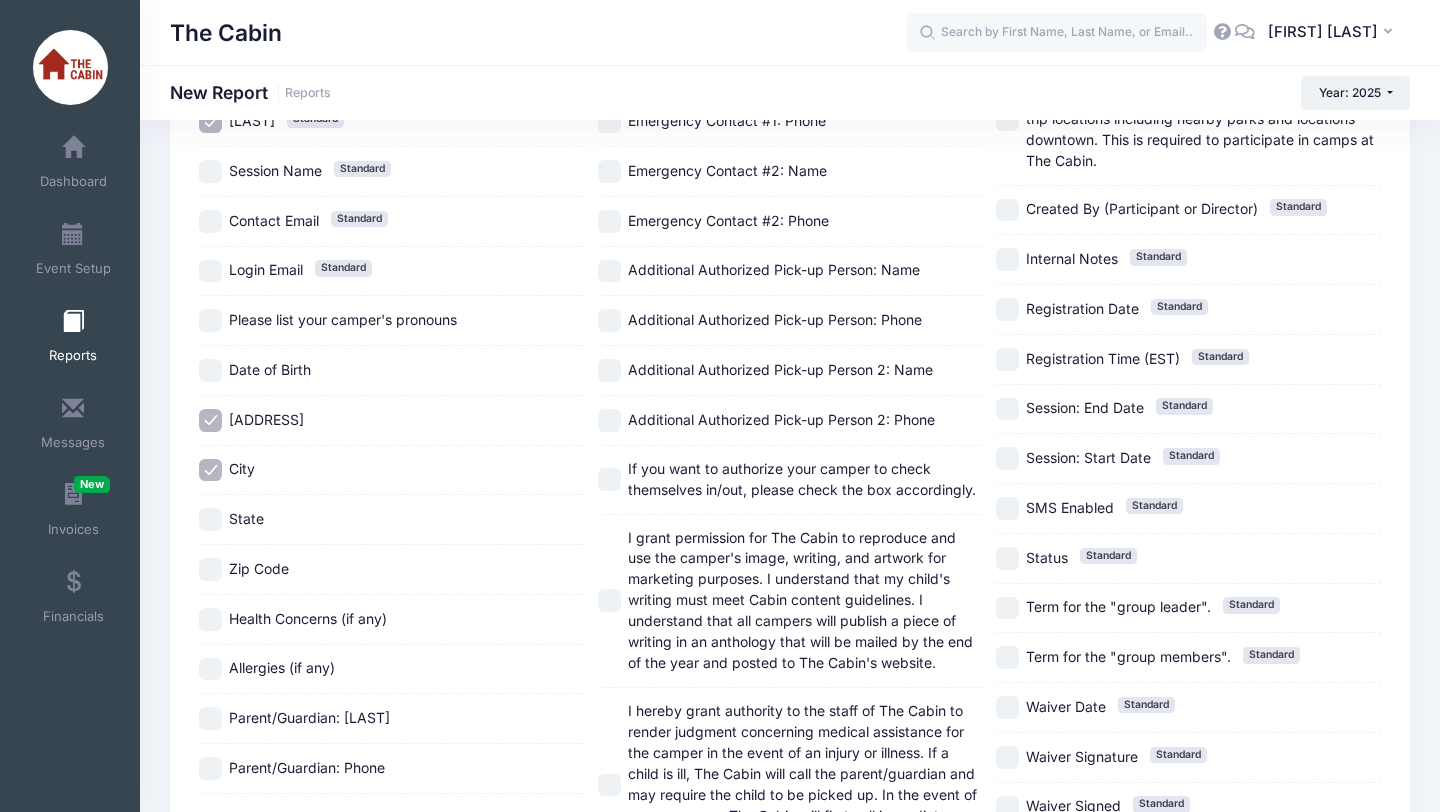 click on "State" at bounding box center (210, 519) 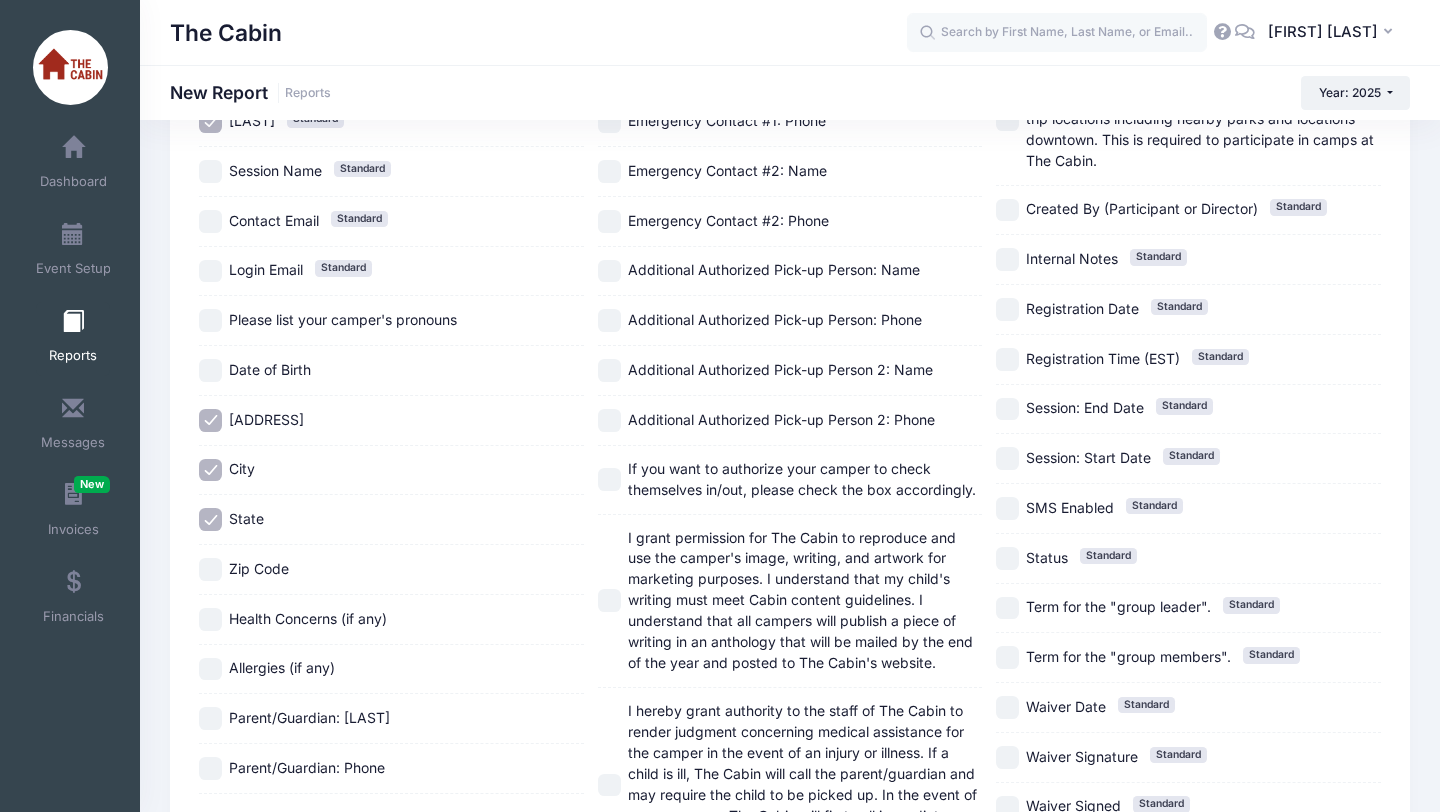 click on "Zip Code" at bounding box center [210, 569] 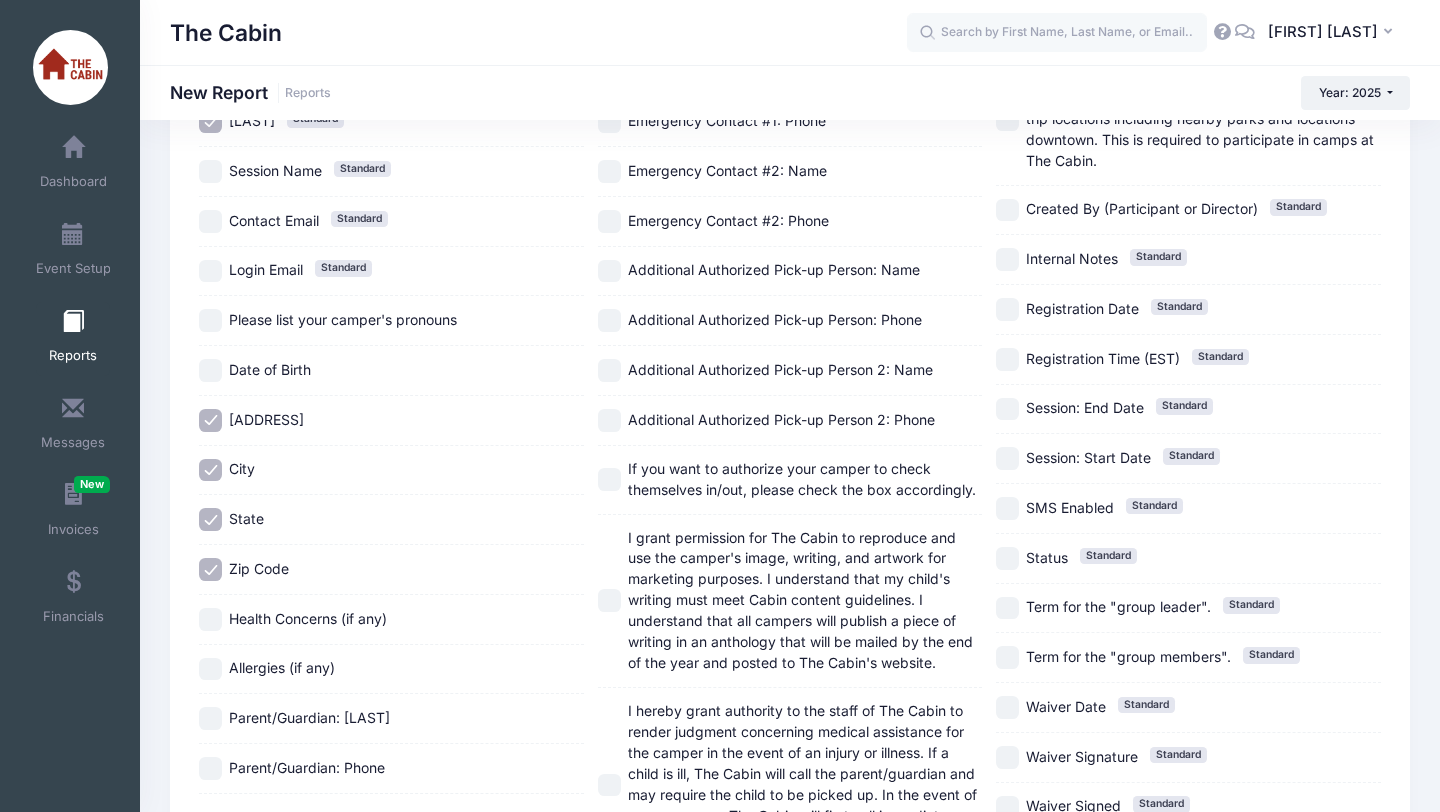click on "Parent/Guardian: [LAST]" at bounding box center [210, 718] 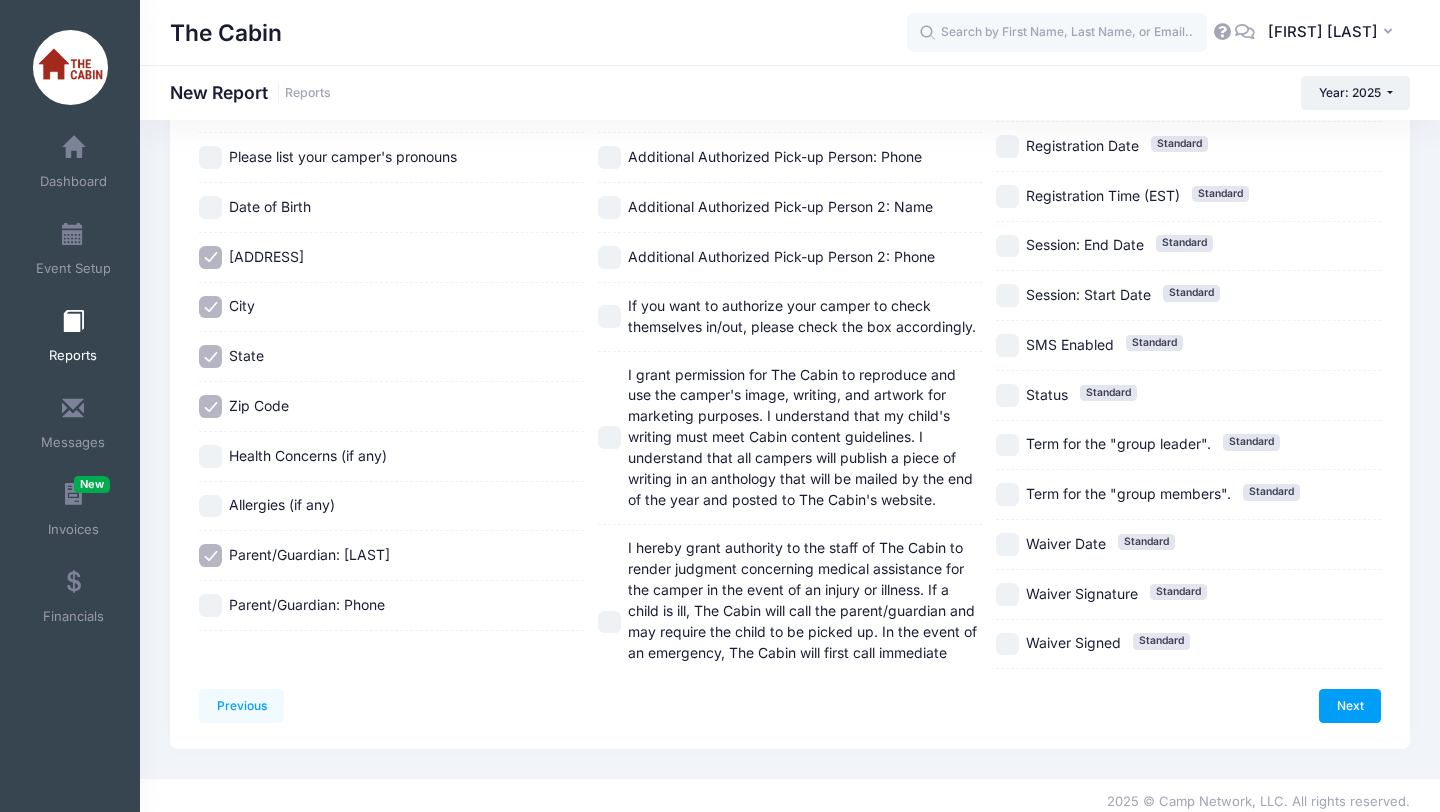 scroll, scrollTop: 455, scrollLeft: 0, axis: vertical 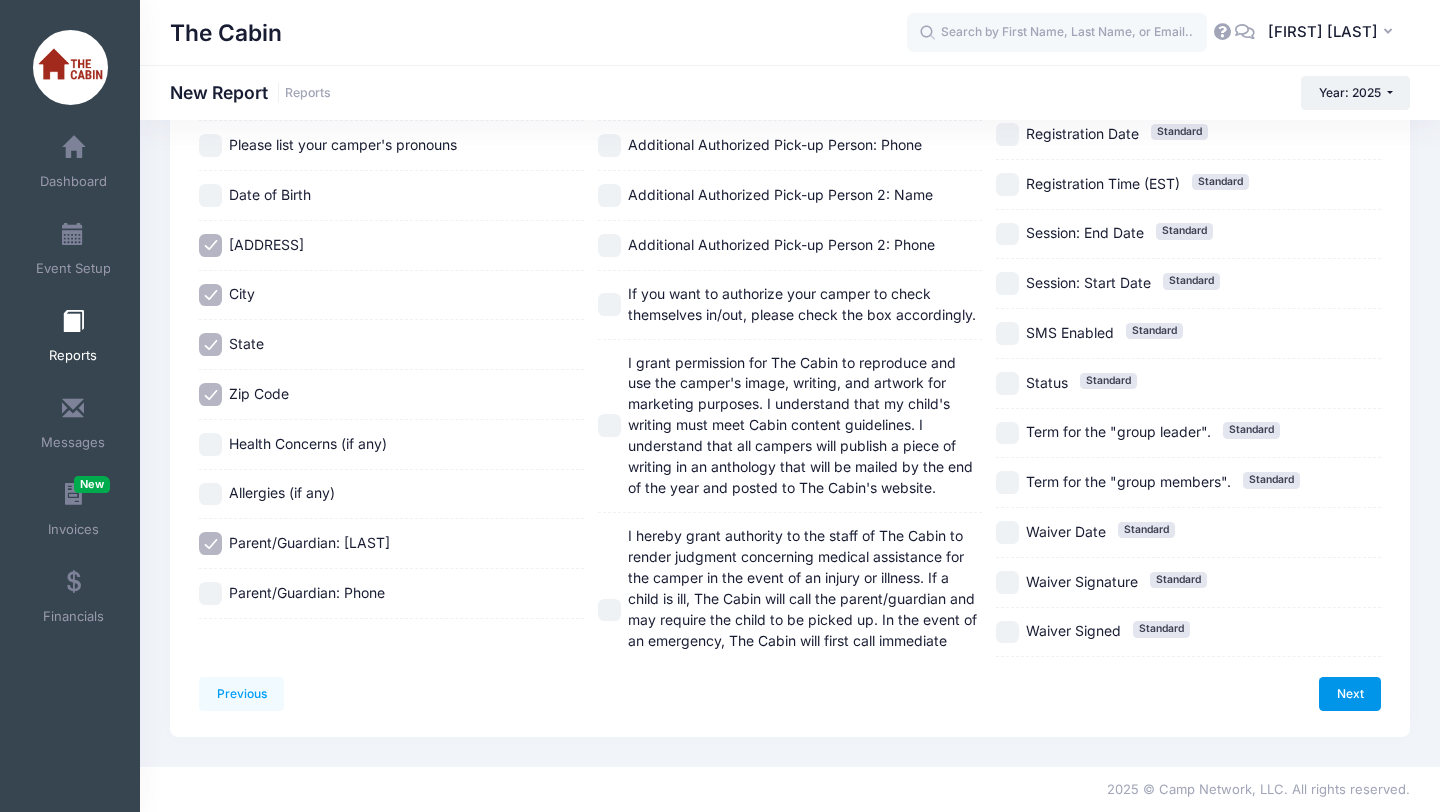 click on "Next" at bounding box center (1350, 694) 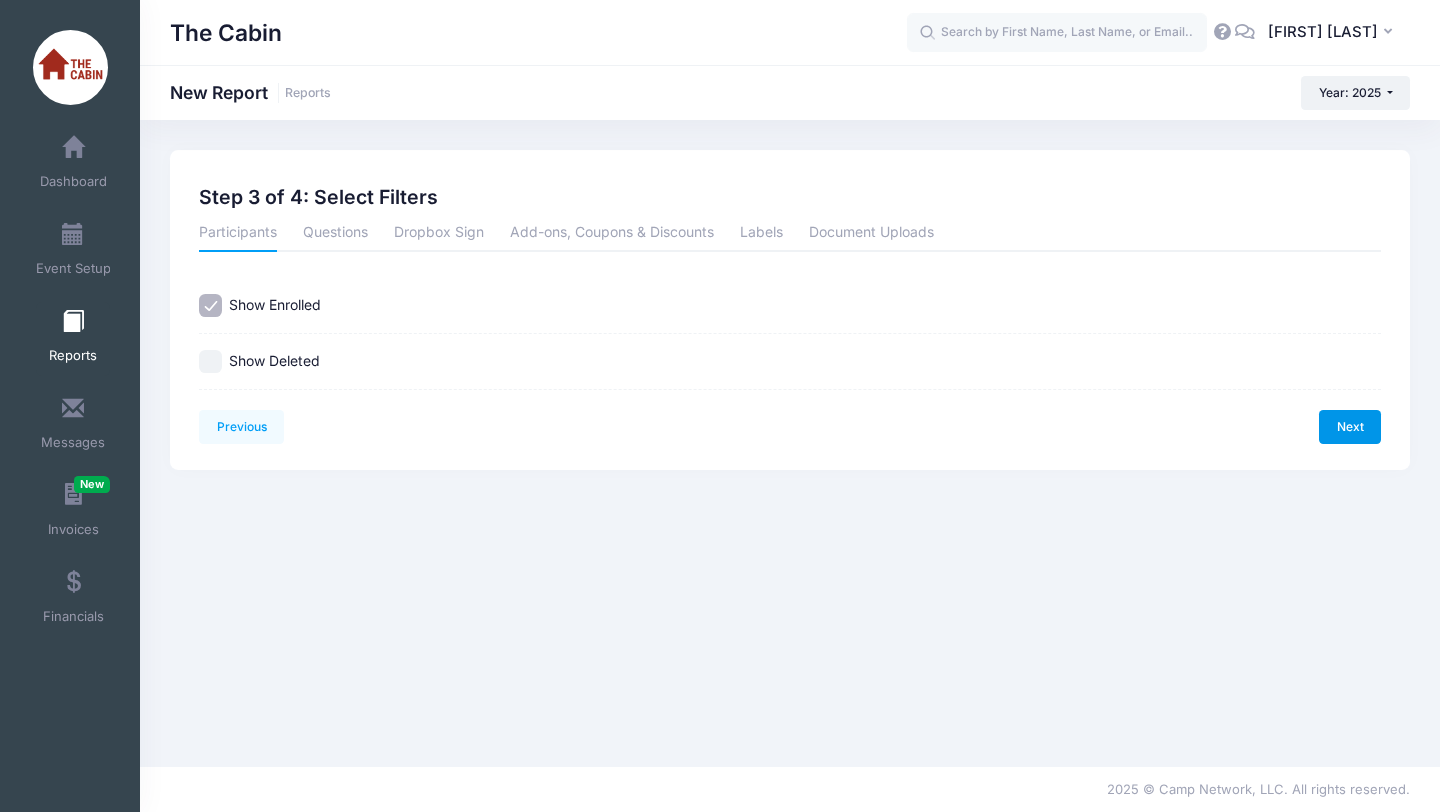 scroll, scrollTop: 0, scrollLeft: 0, axis: both 